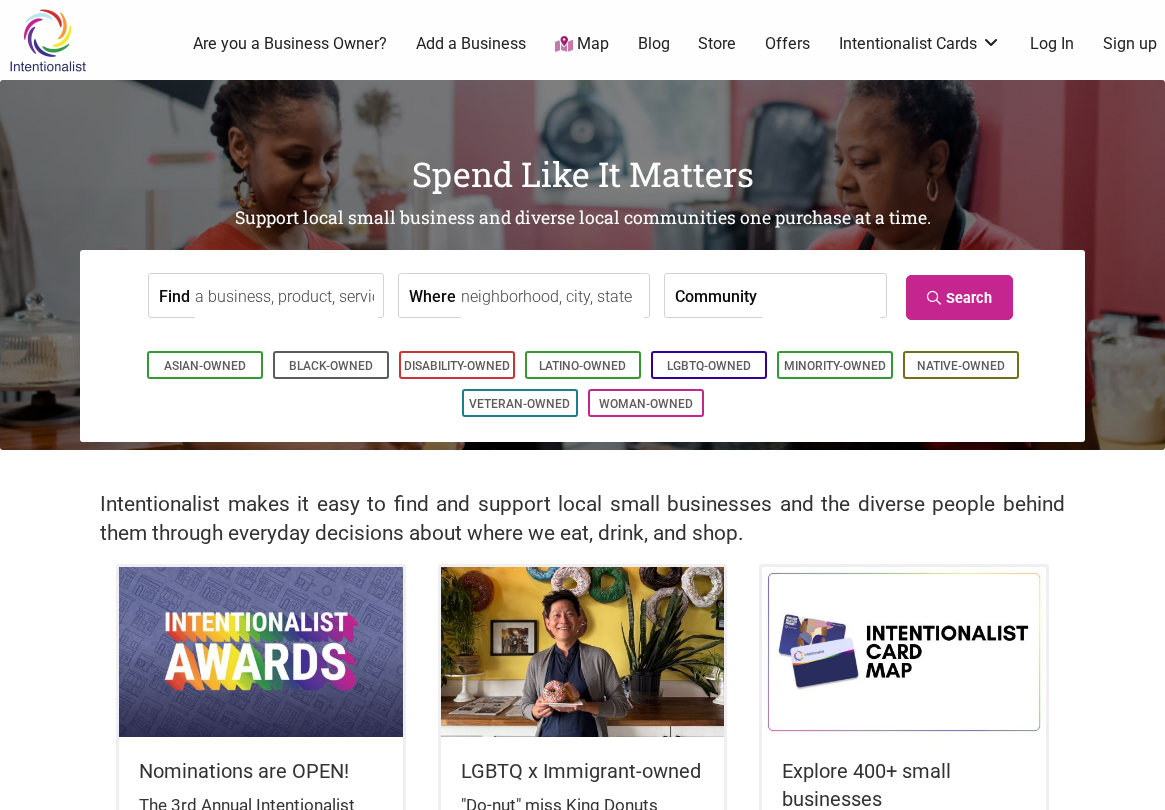 scroll, scrollTop: 0, scrollLeft: 0, axis: both 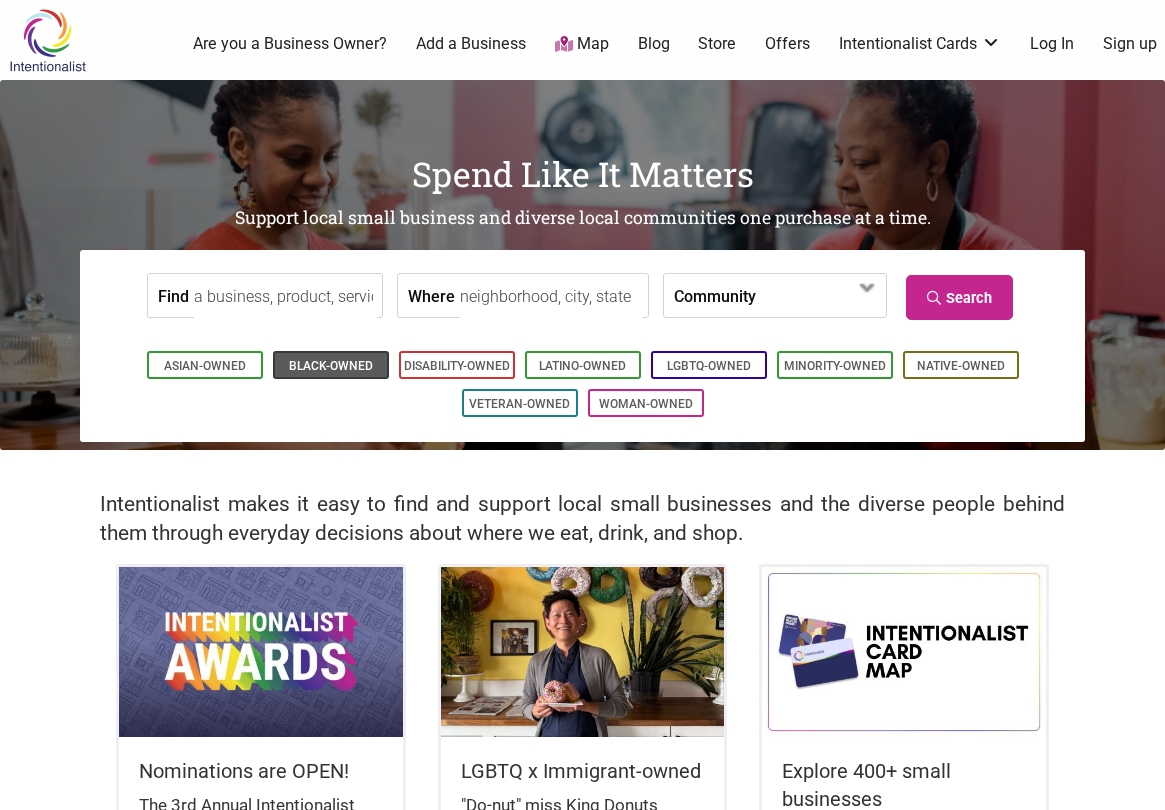 click on "Black-Owned" at bounding box center (331, 366) 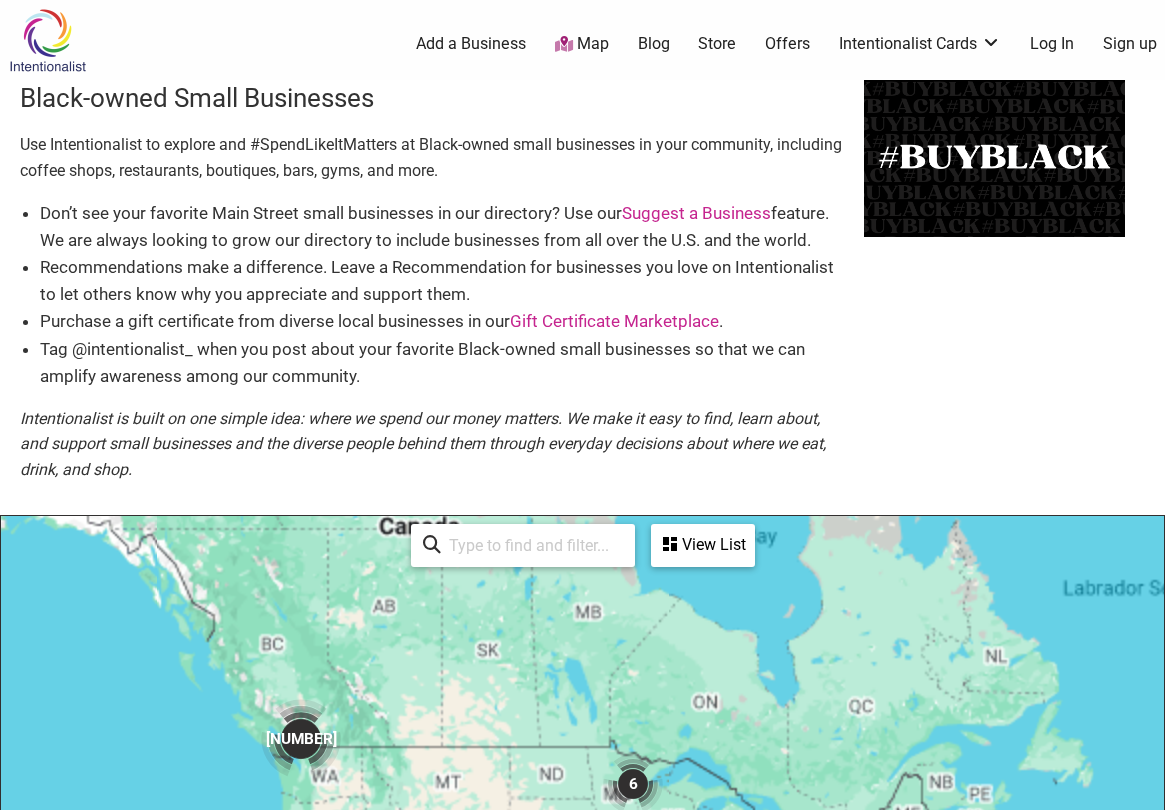 scroll, scrollTop: 500, scrollLeft: 0, axis: vertical 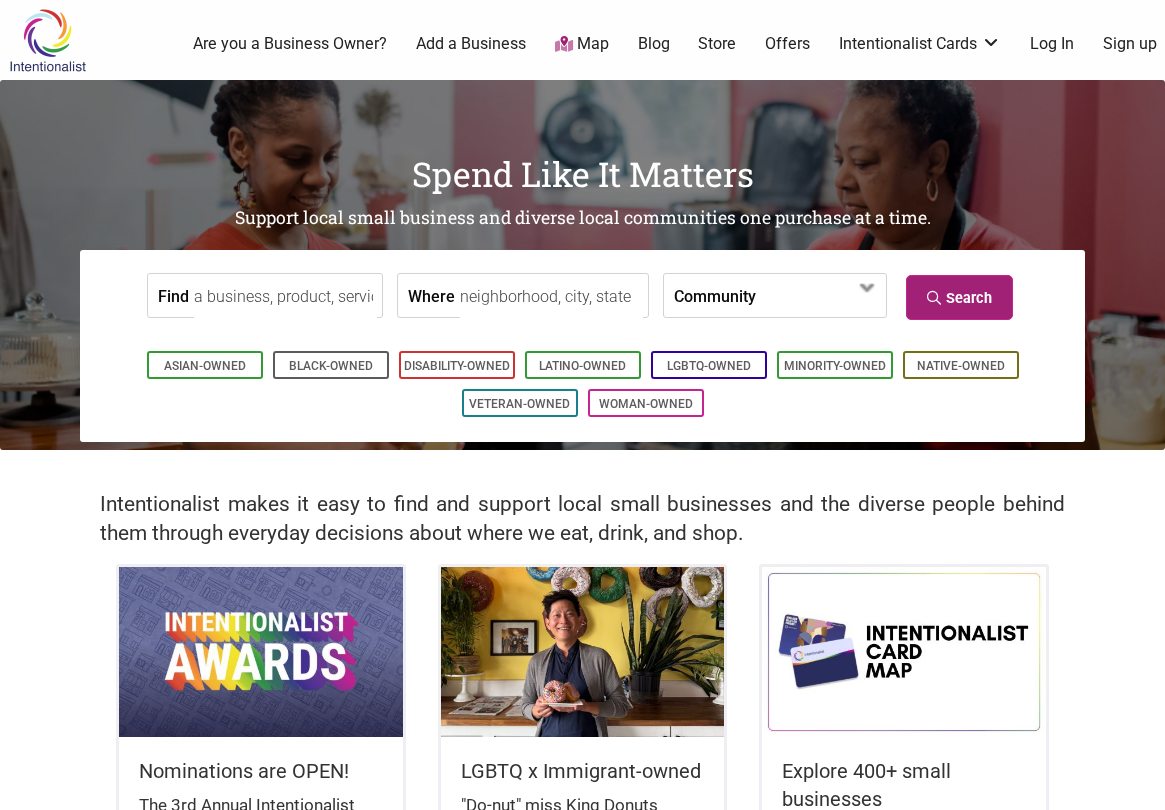 click on "Search" at bounding box center (959, 297) 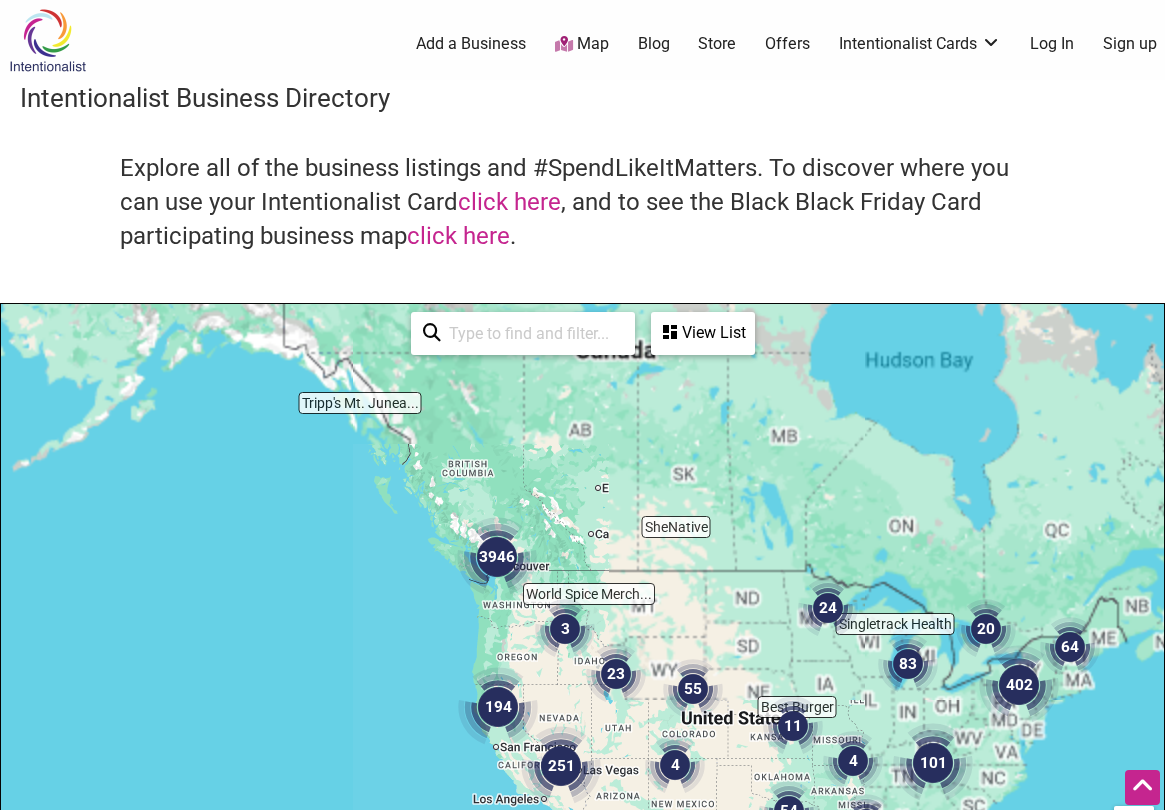 scroll, scrollTop: 500, scrollLeft: 0, axis: vertical 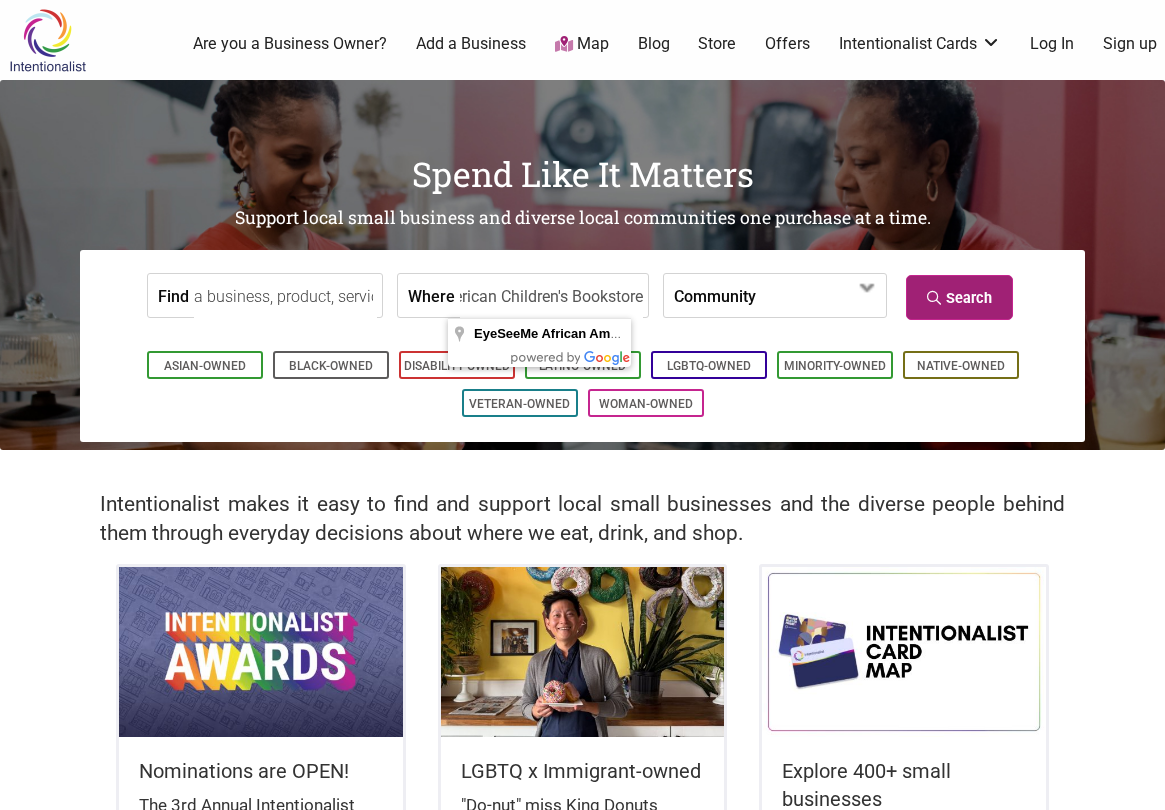 type on "EyeSeeMe African American Children's Bookstore" 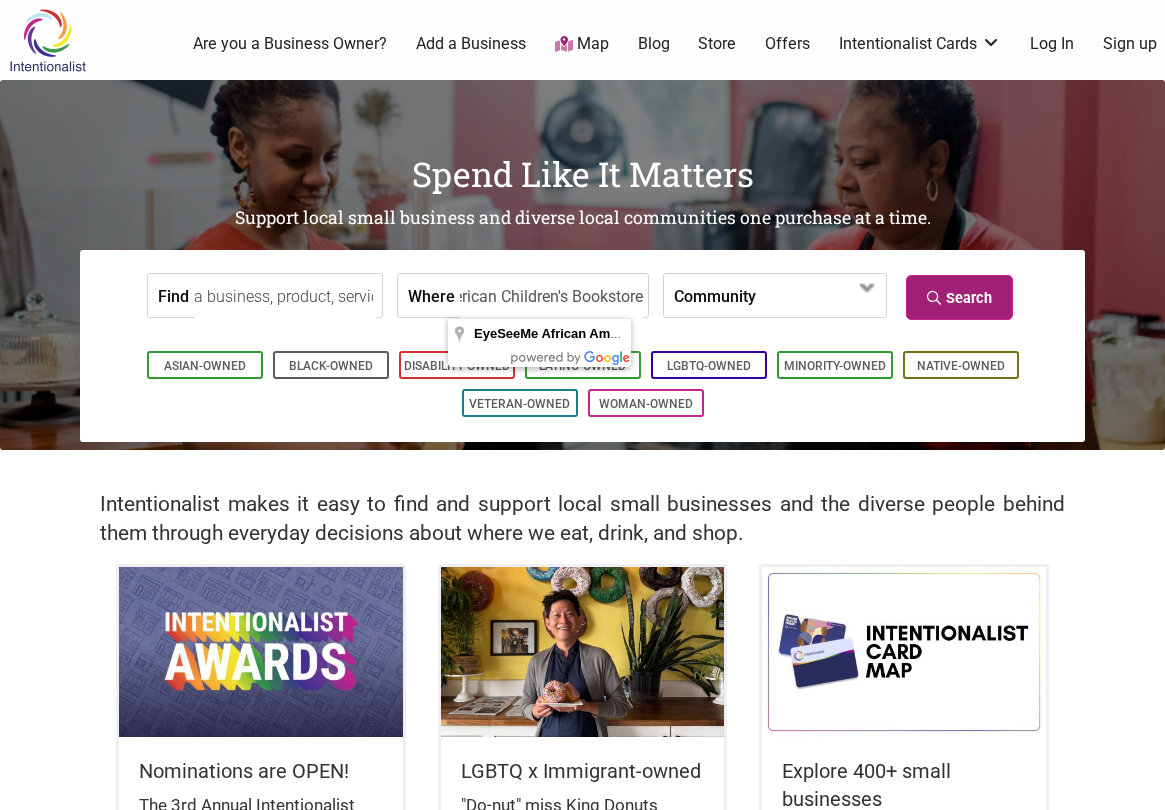 click on "Search" at bounding box center (959, 297) 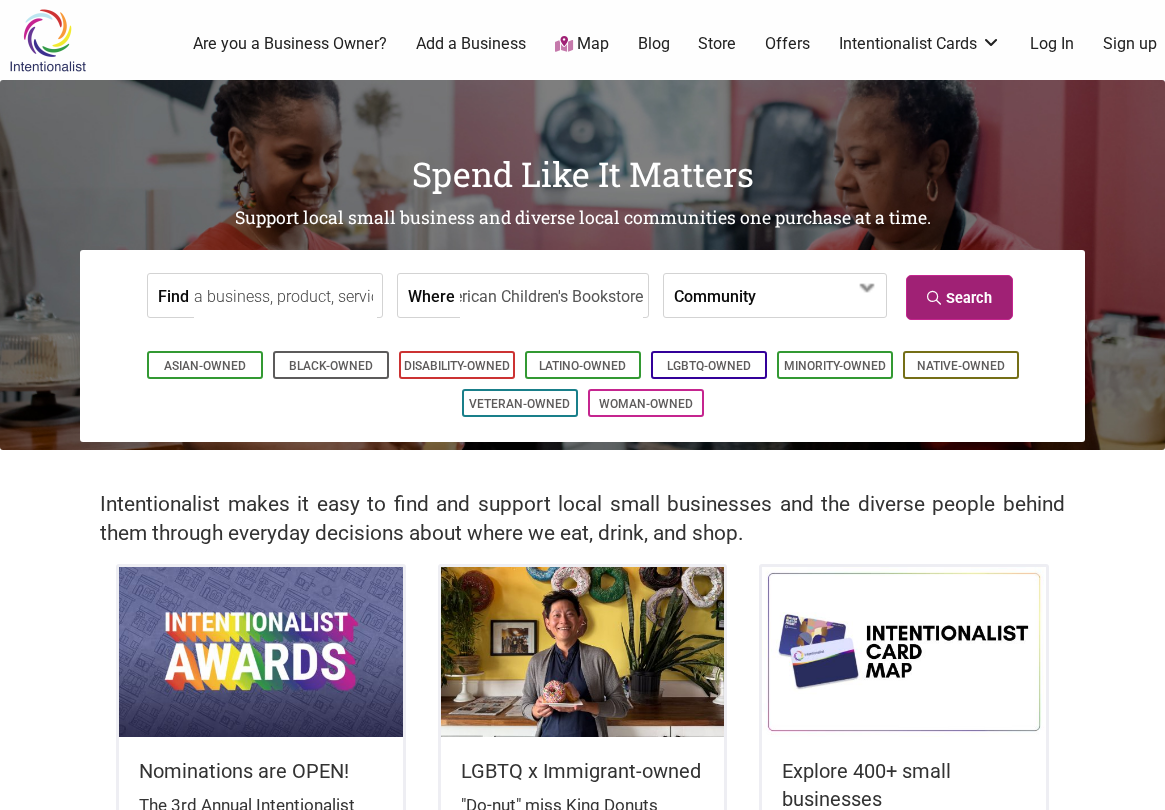 scroll, scrollTop: 0, scrollLeft: 0, axis: both 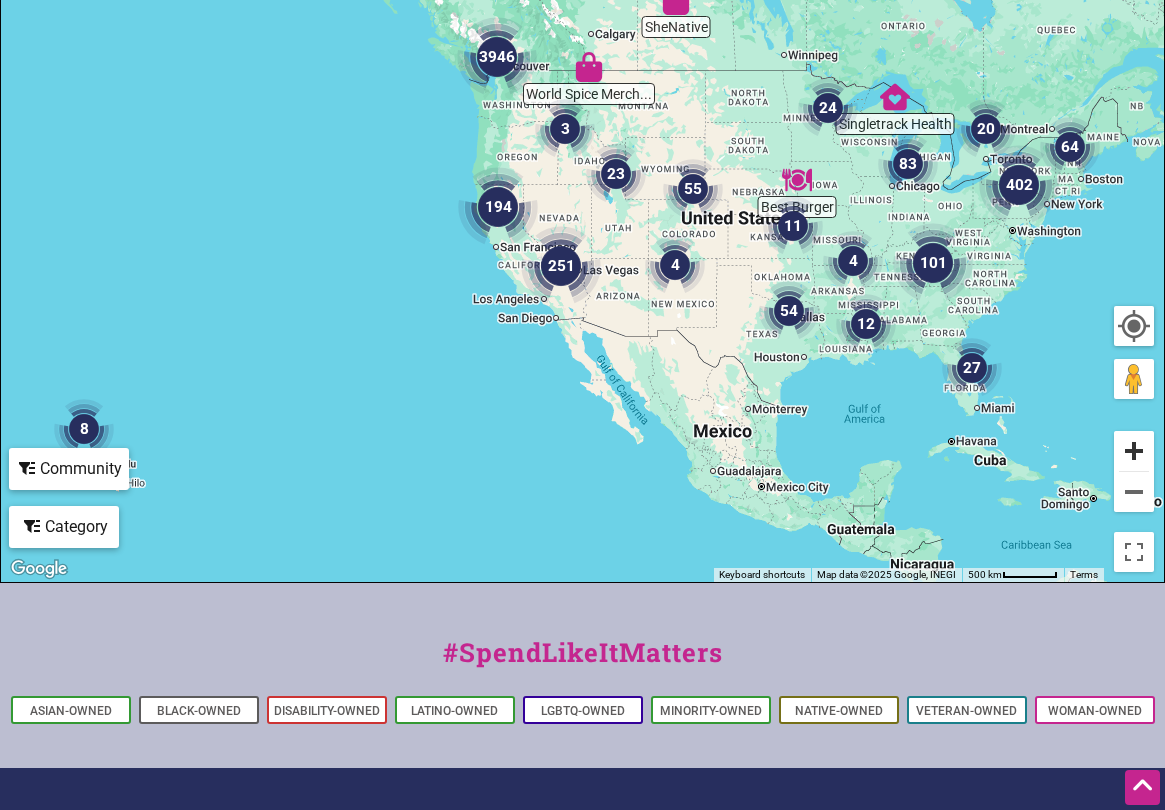 click at bounding box center [1134, 451] 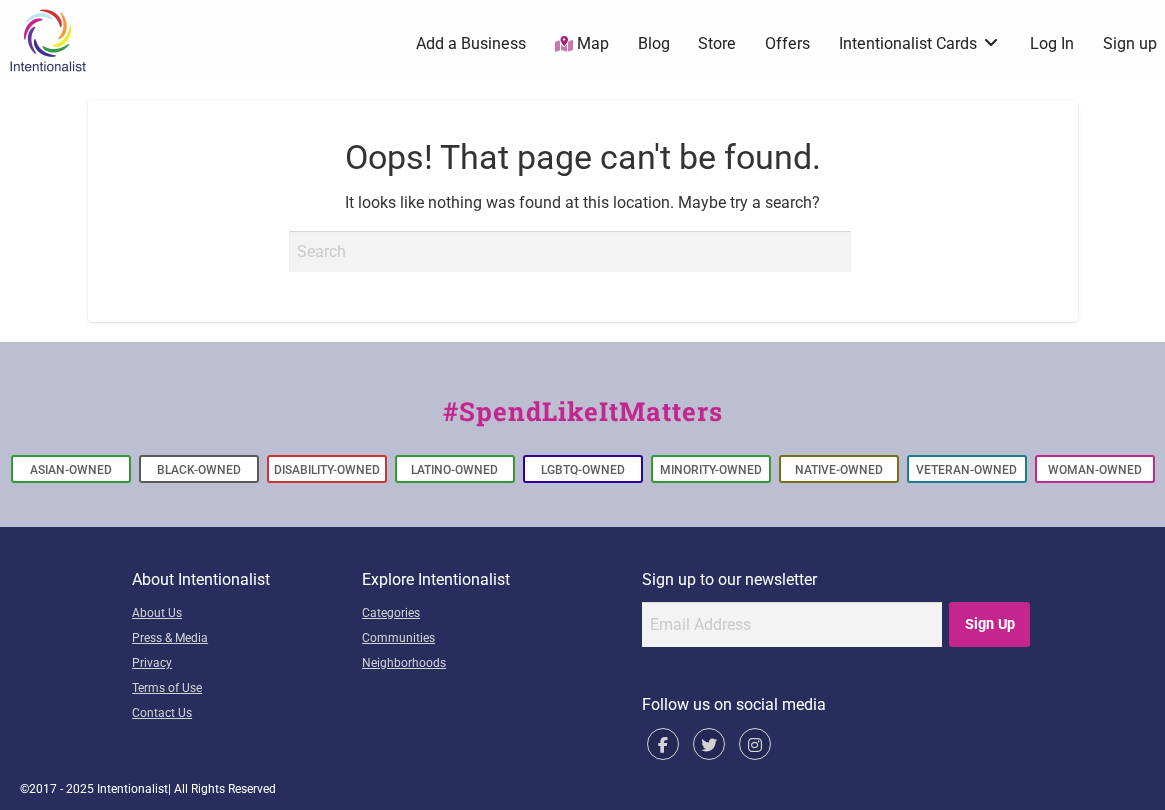 scroll, scrollTop: 0, scrollLeft: 0, axis: both 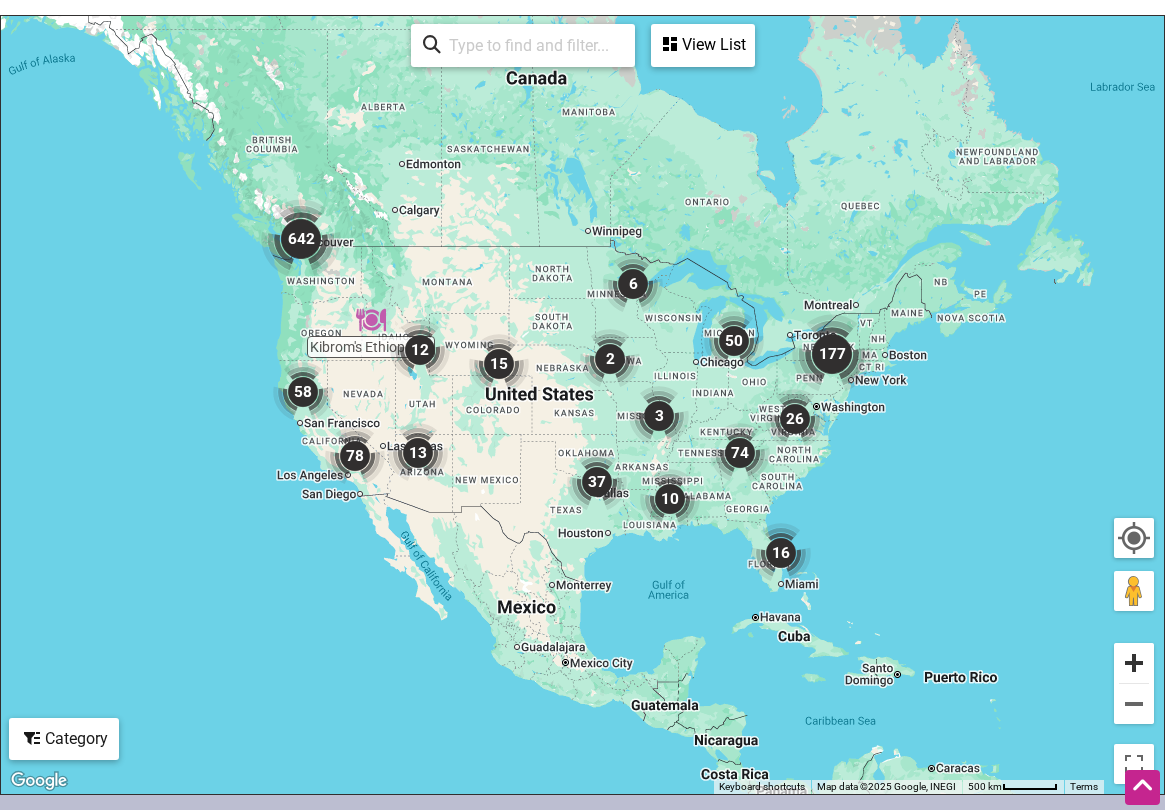 click at bounding box center [1134, 663] 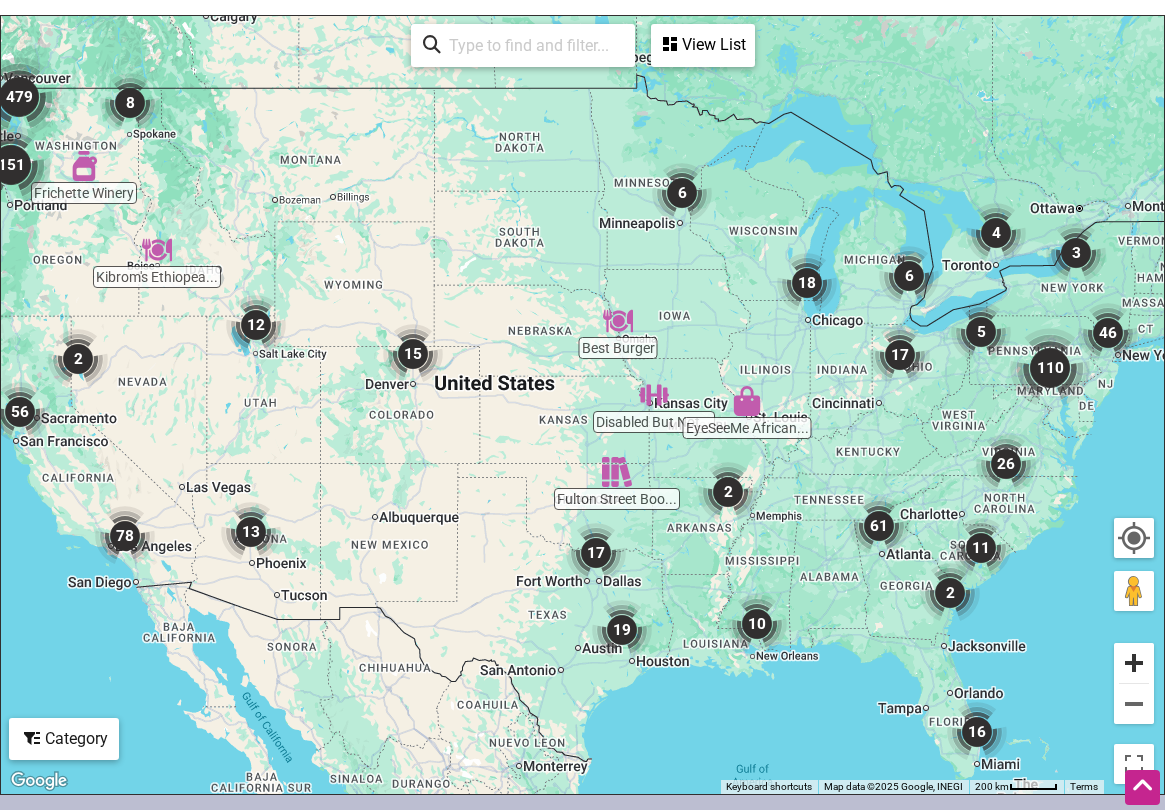 click at bounding box center [1134, 663] 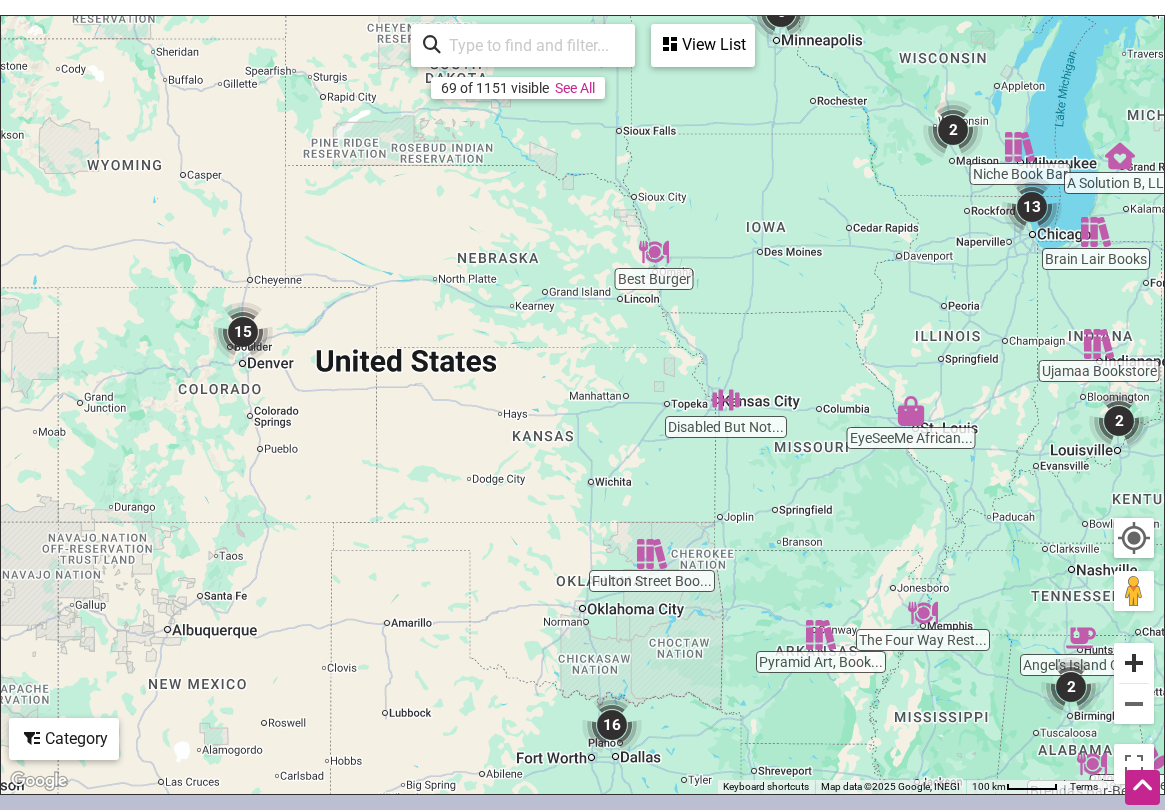 click at bounding box center [1134, 663] 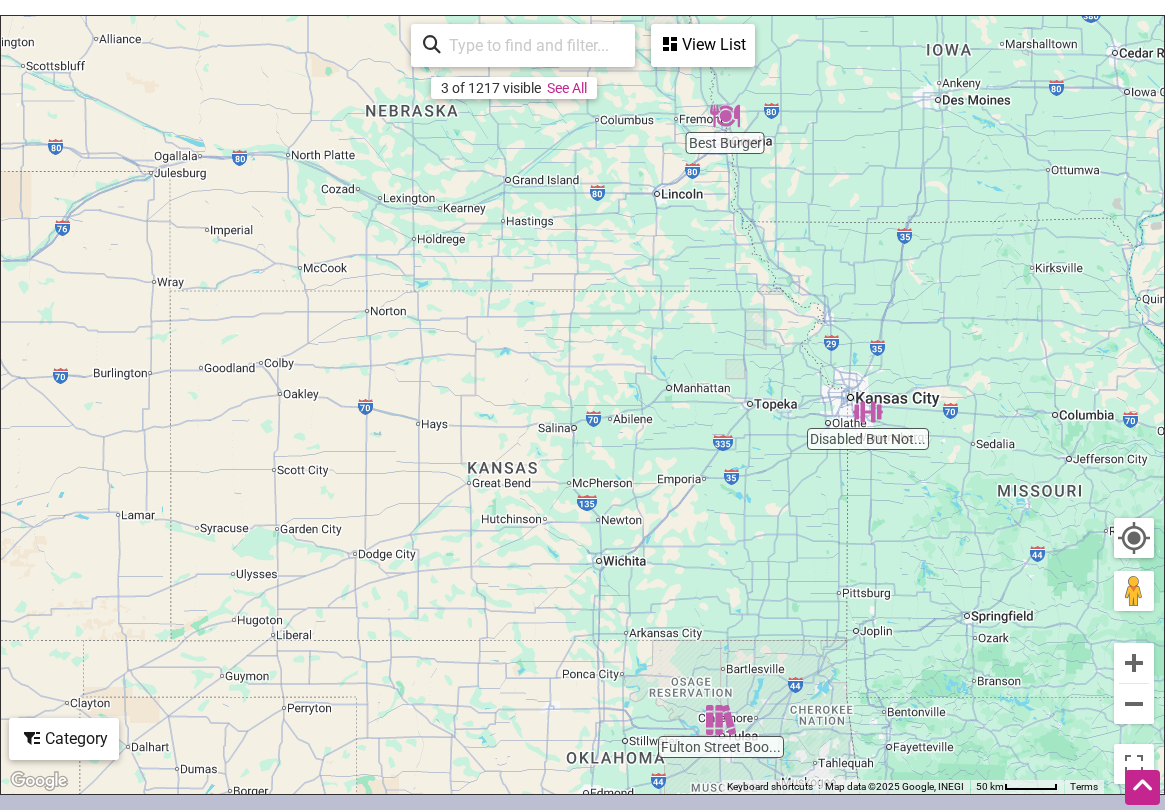 click on "See All" at bounding box center [567, 88] 